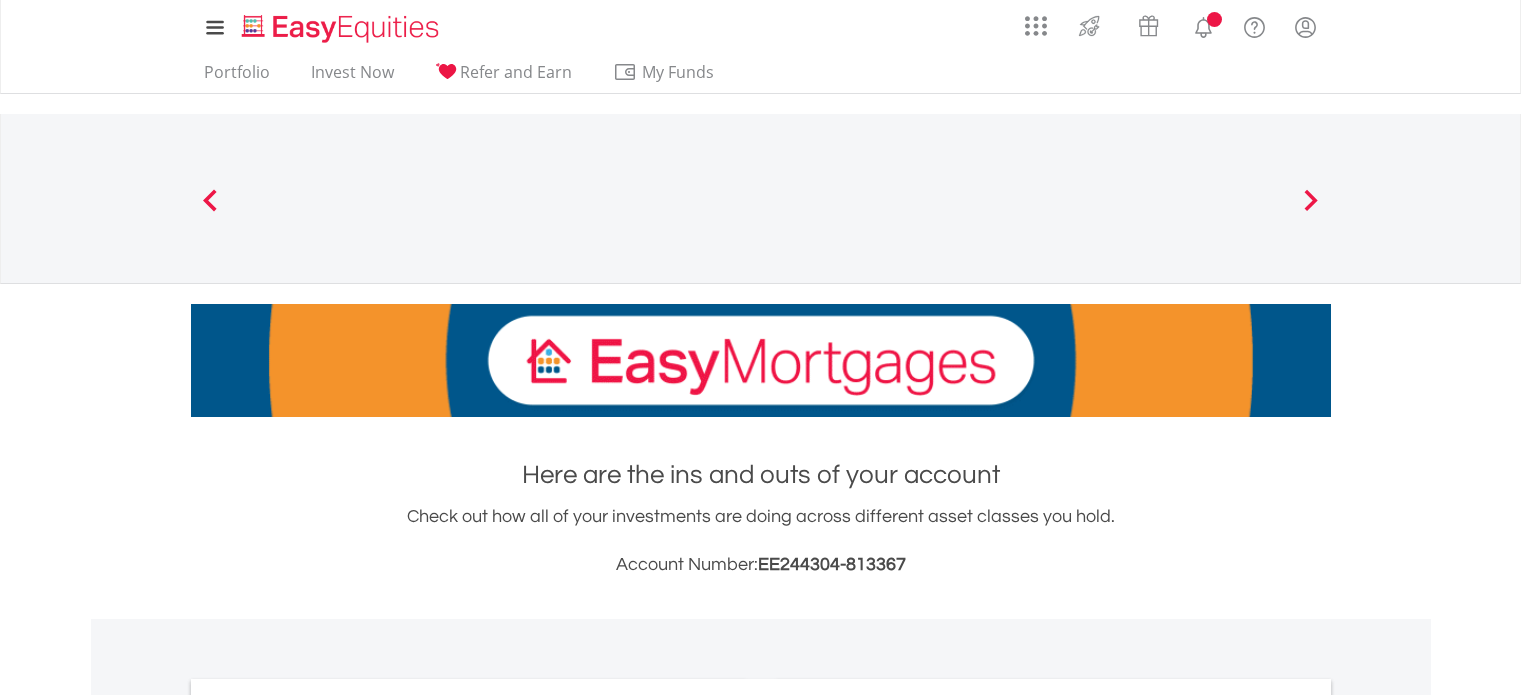 scroll, scrollTop: 0, scrollLeft: 0, axis: both 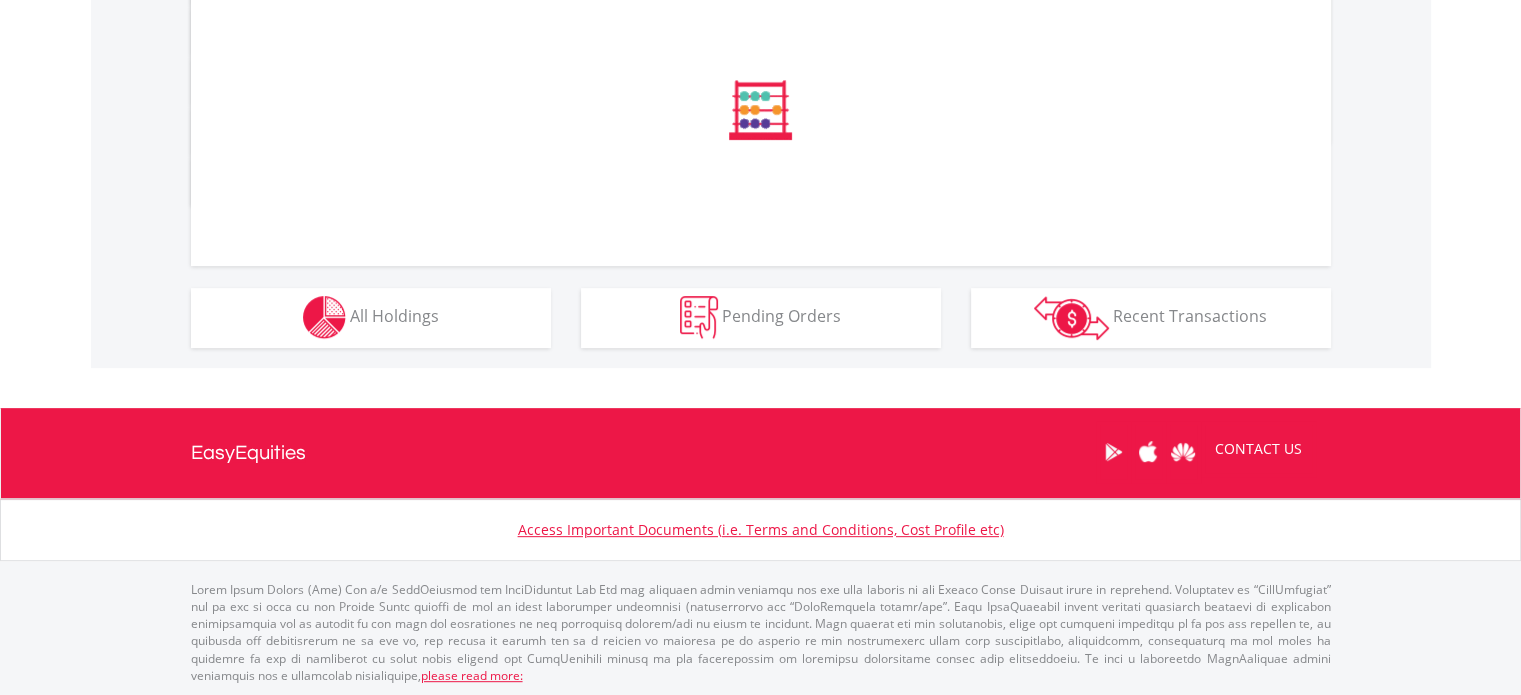 drag, startPoint x: 1535, startPoint y: 93, endPoint x: 1535, endPoint y: 451, distance: 358 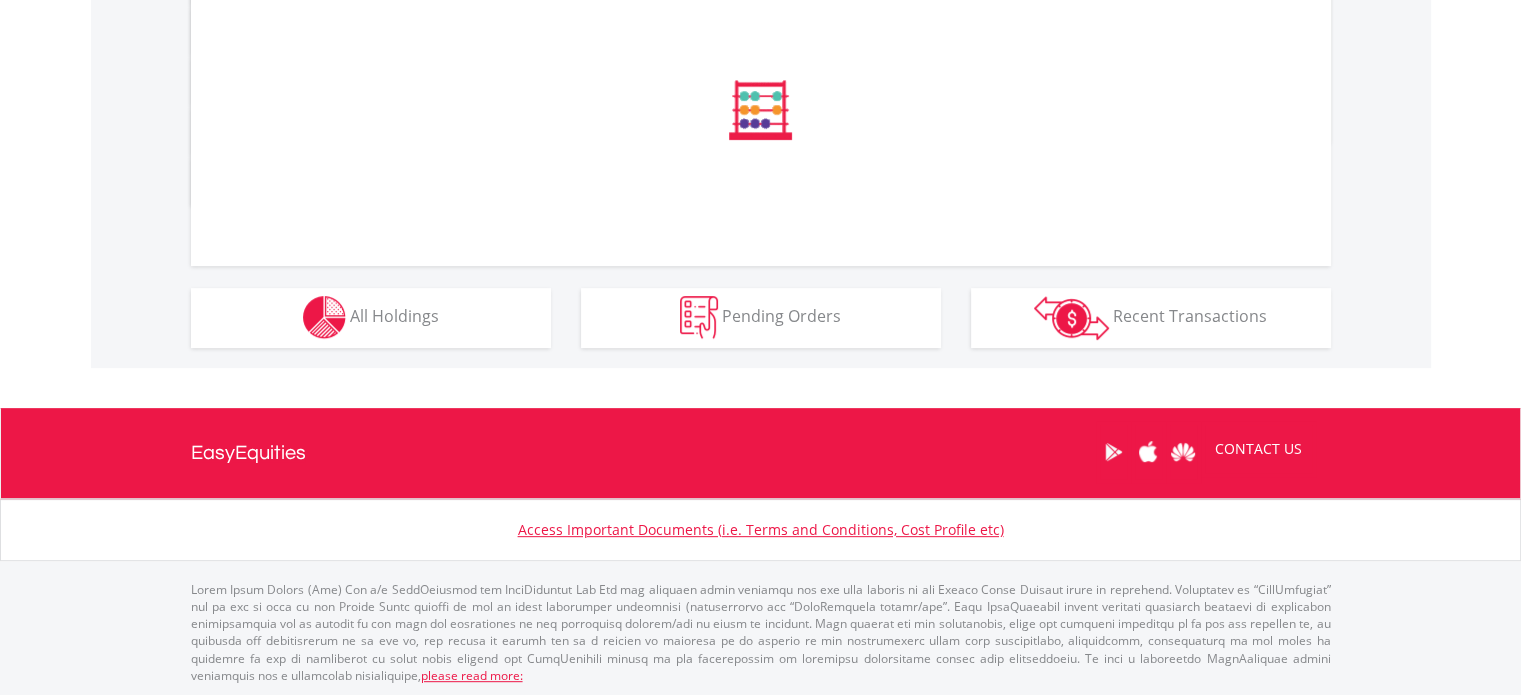 click on "My Investments
Invest Now
New Listings
Sell
My Recurring Investments
Pending Orders
Switch Unit Trusts
Vouchers
Buy a Voucher
Redeem a Voucher" at bounding box center (760, -5) 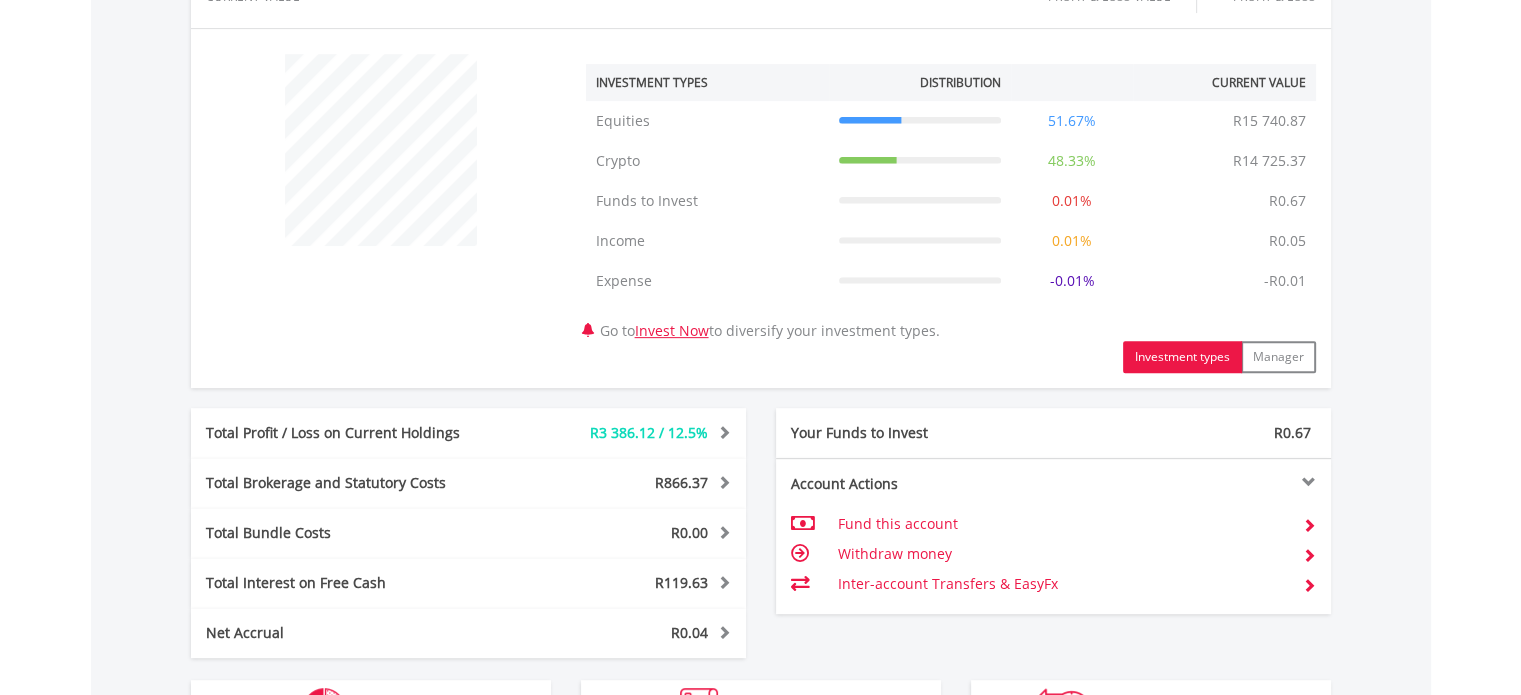 scroll, scrollTop: 1114, scrollLeft: 0, axis: vertical 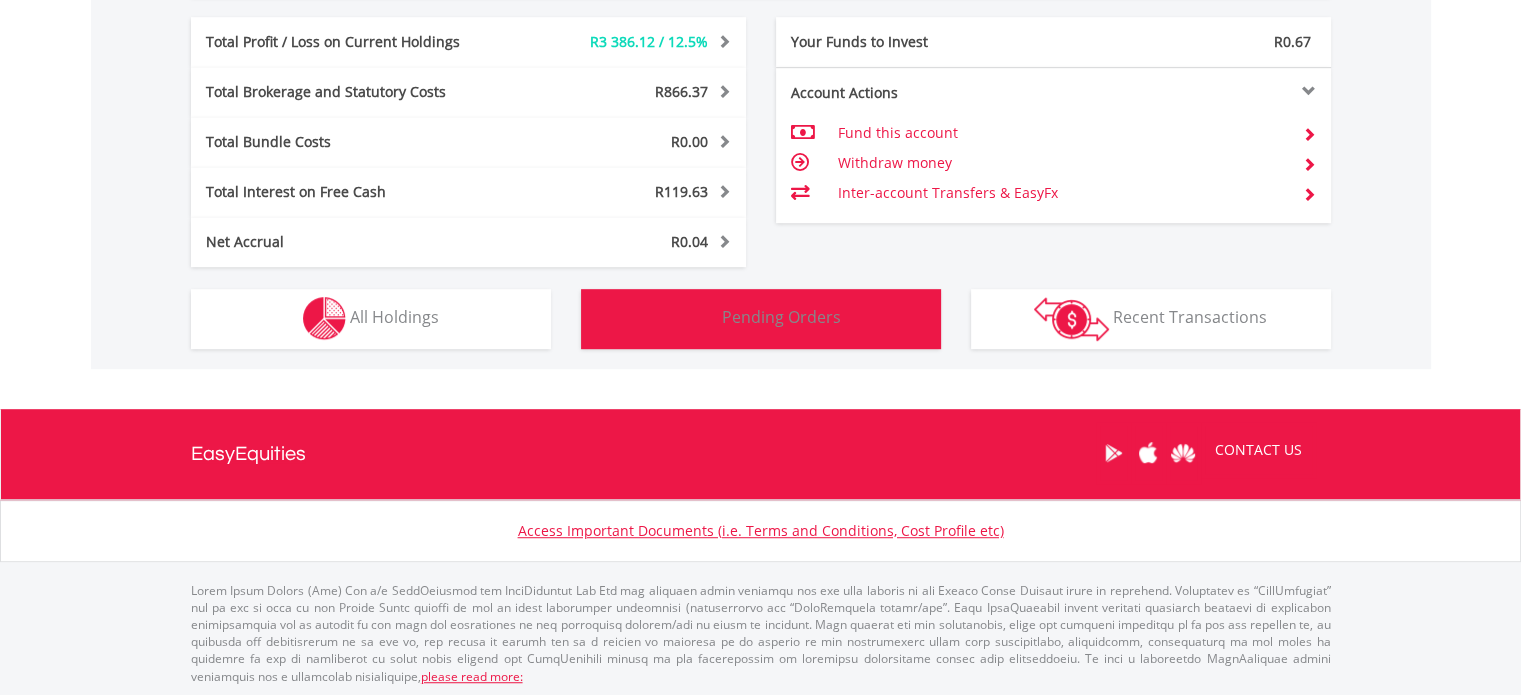 click on "Pending Orders
Pending Orders" at bounding box center (761, 319) 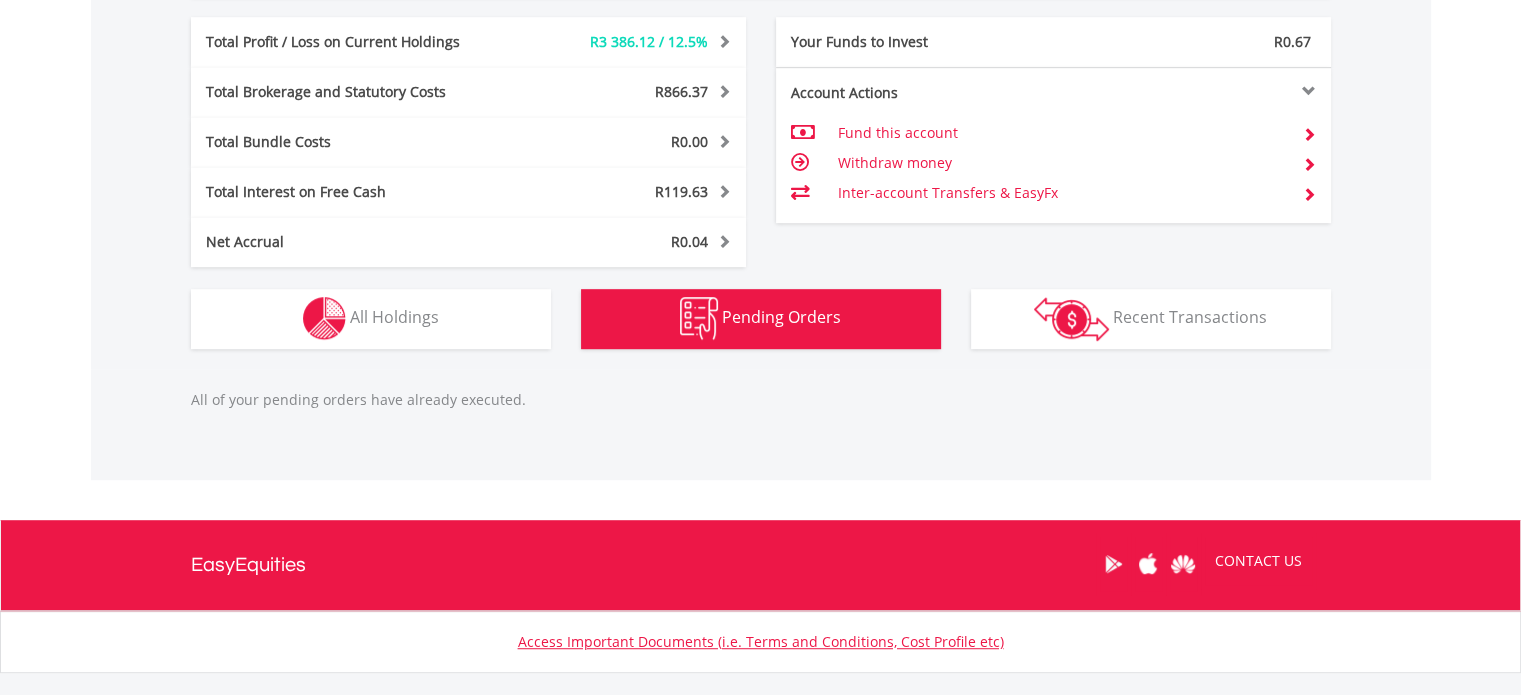 scroll, scrollTop: 1225, scrollLeft: 0, axis: vertical 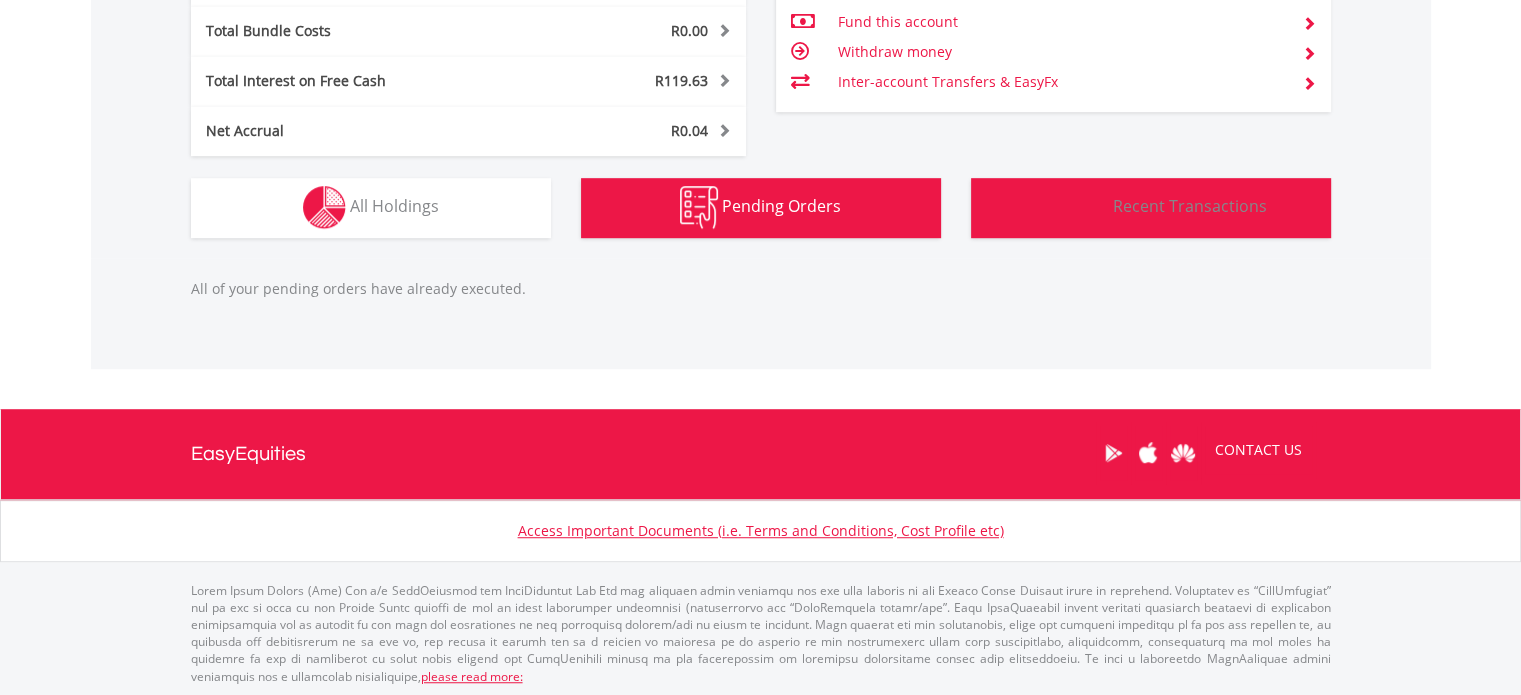 click on "Recent Transactions" at bounding box center [1190, 206] 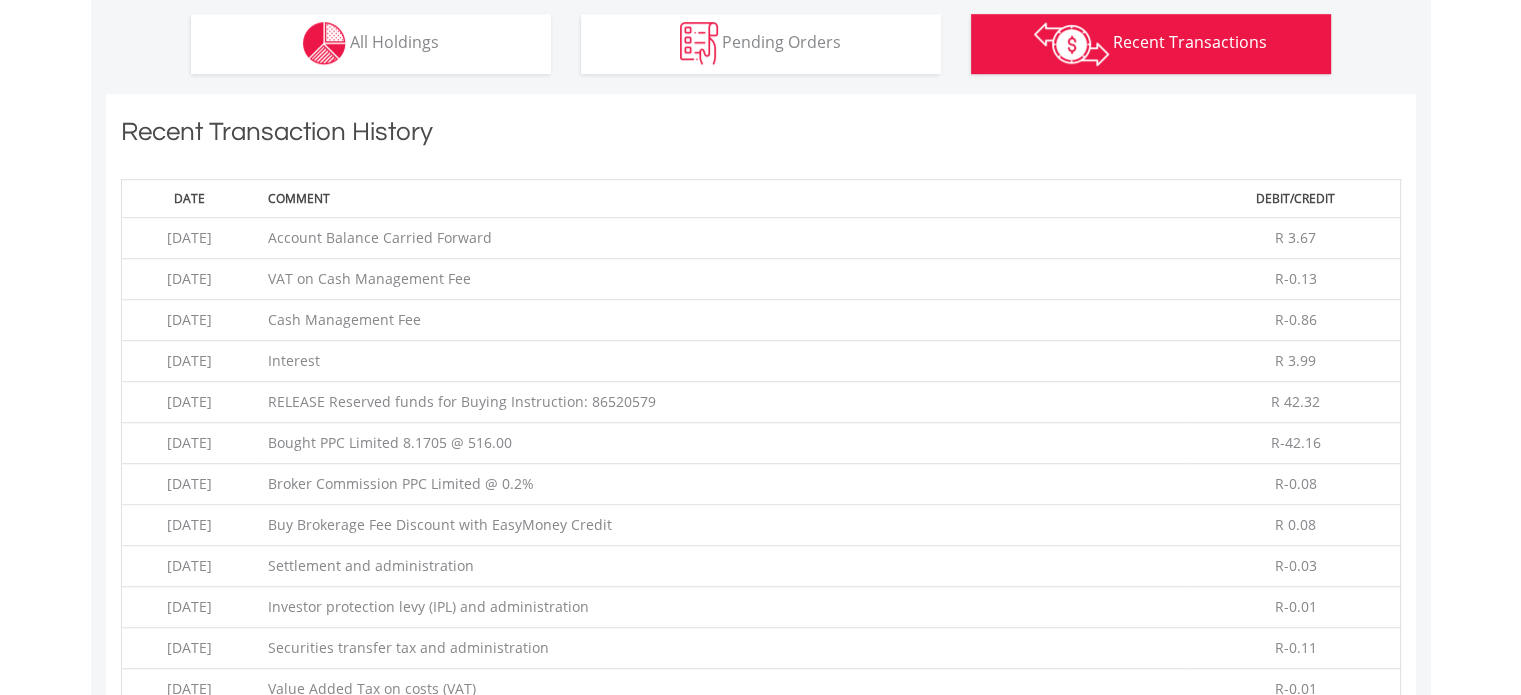 scroll, scrollTop: 1481, scrollLeft: 0, axis: vertical 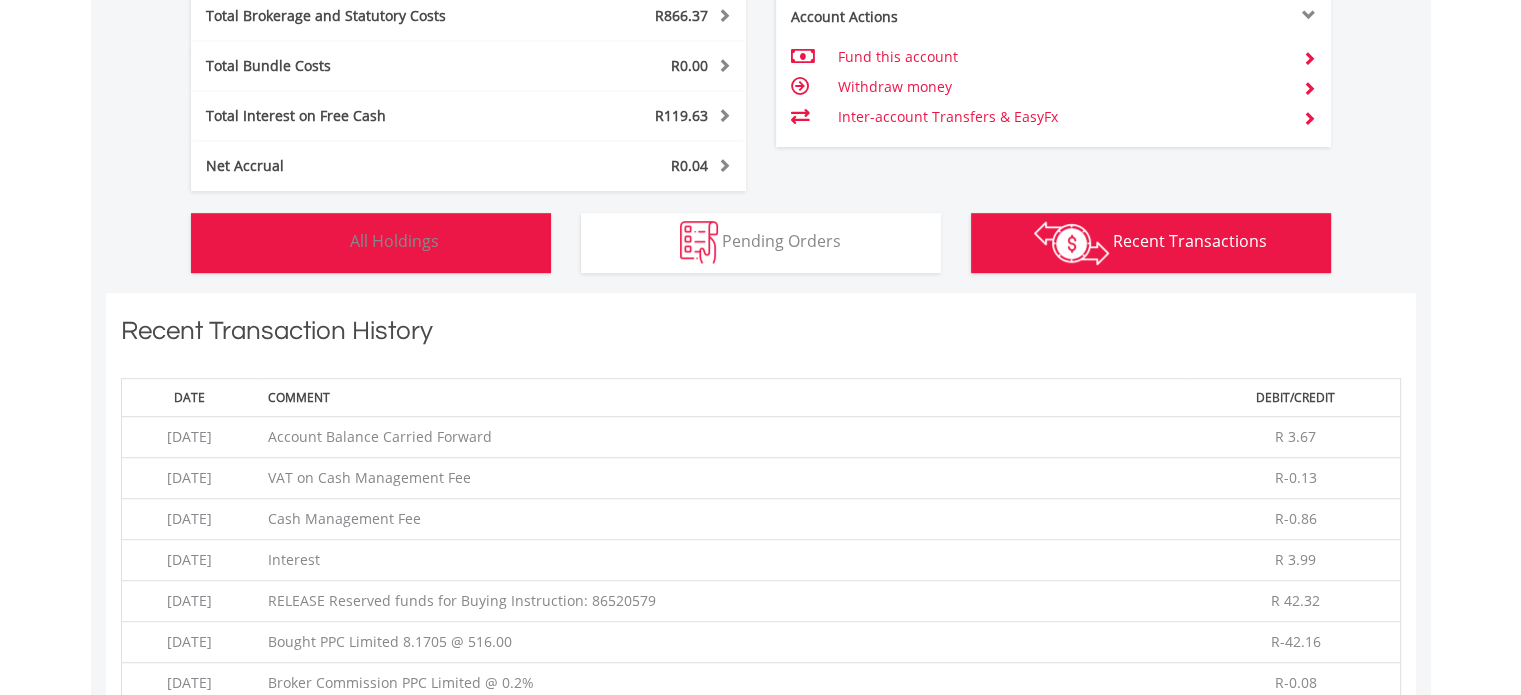 click on "Holdings
All Holdings" at bounding box center (371, 243) 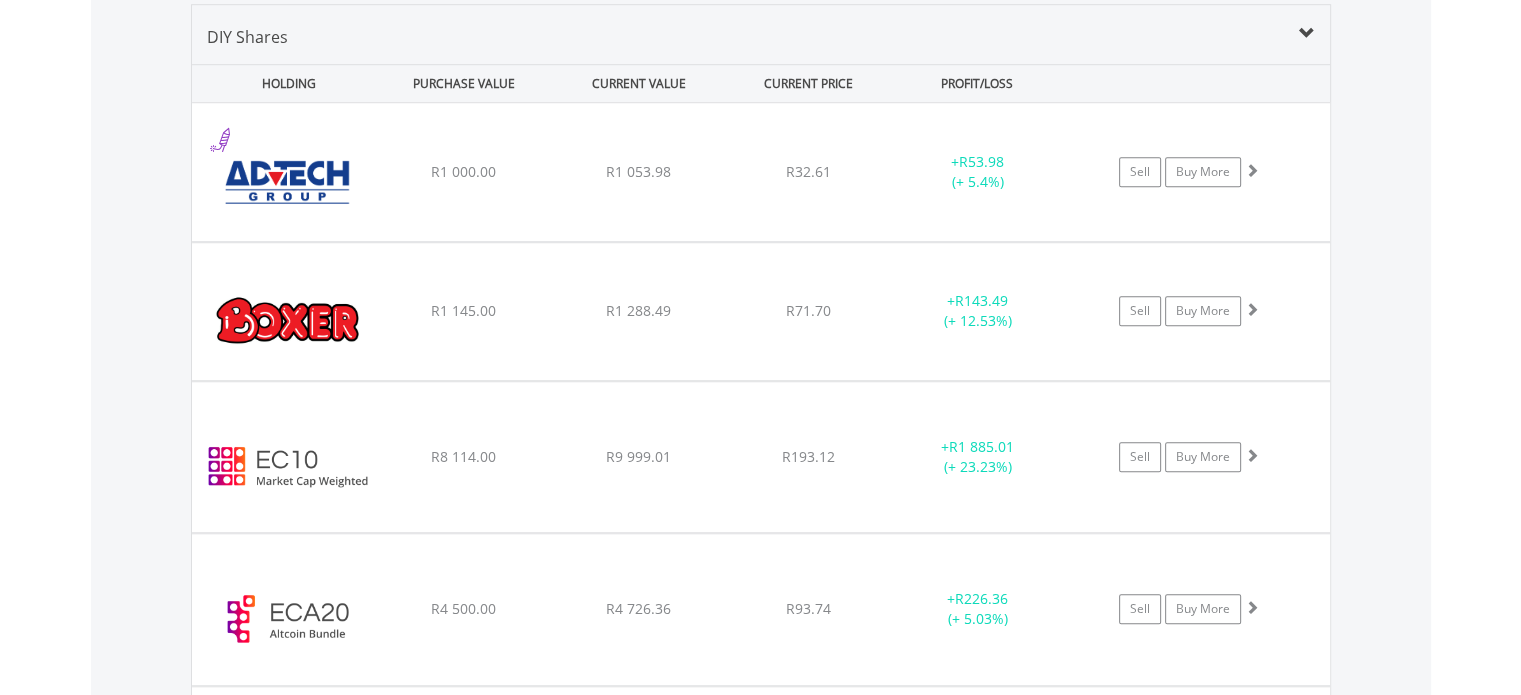 scroll, scrollTop: 1521, scrollLeft: 0, axis: vertical 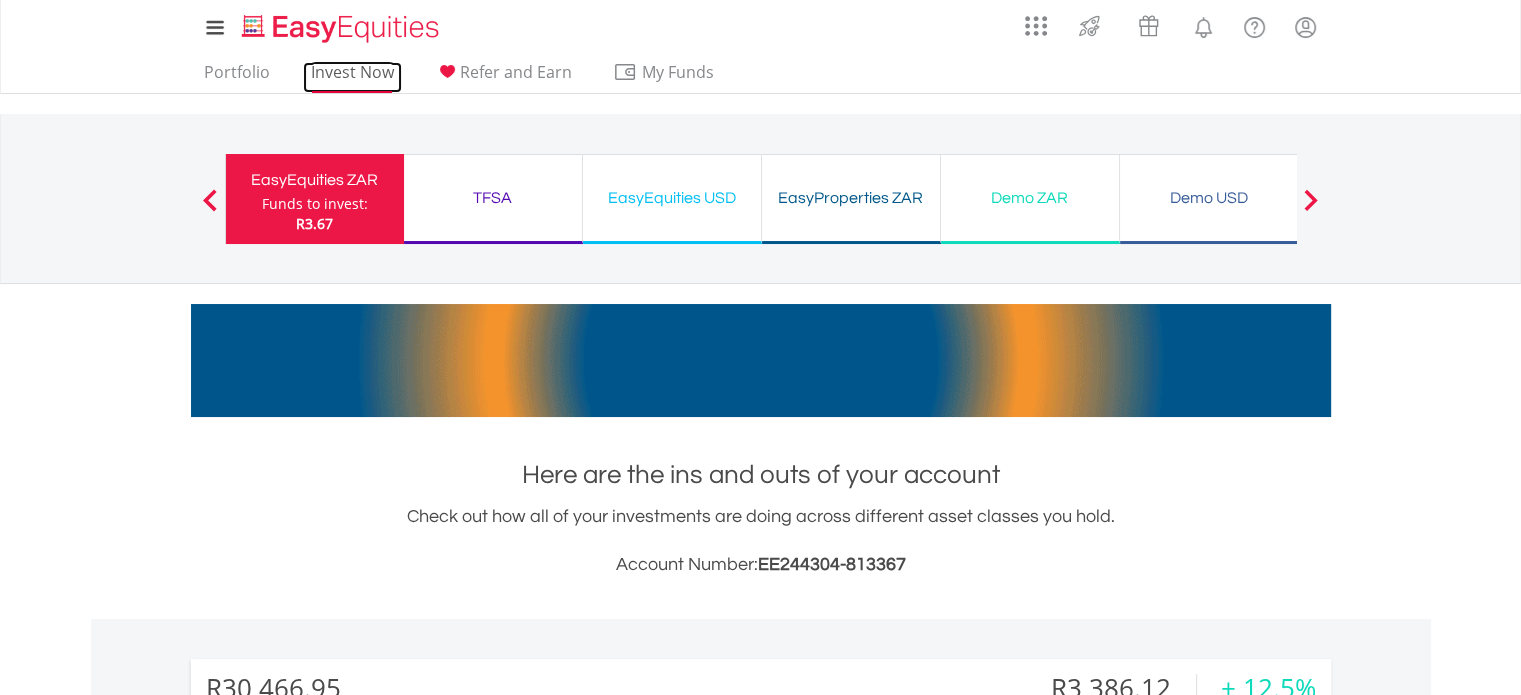 click on "Invest Now" at bounding box center (352, 77) 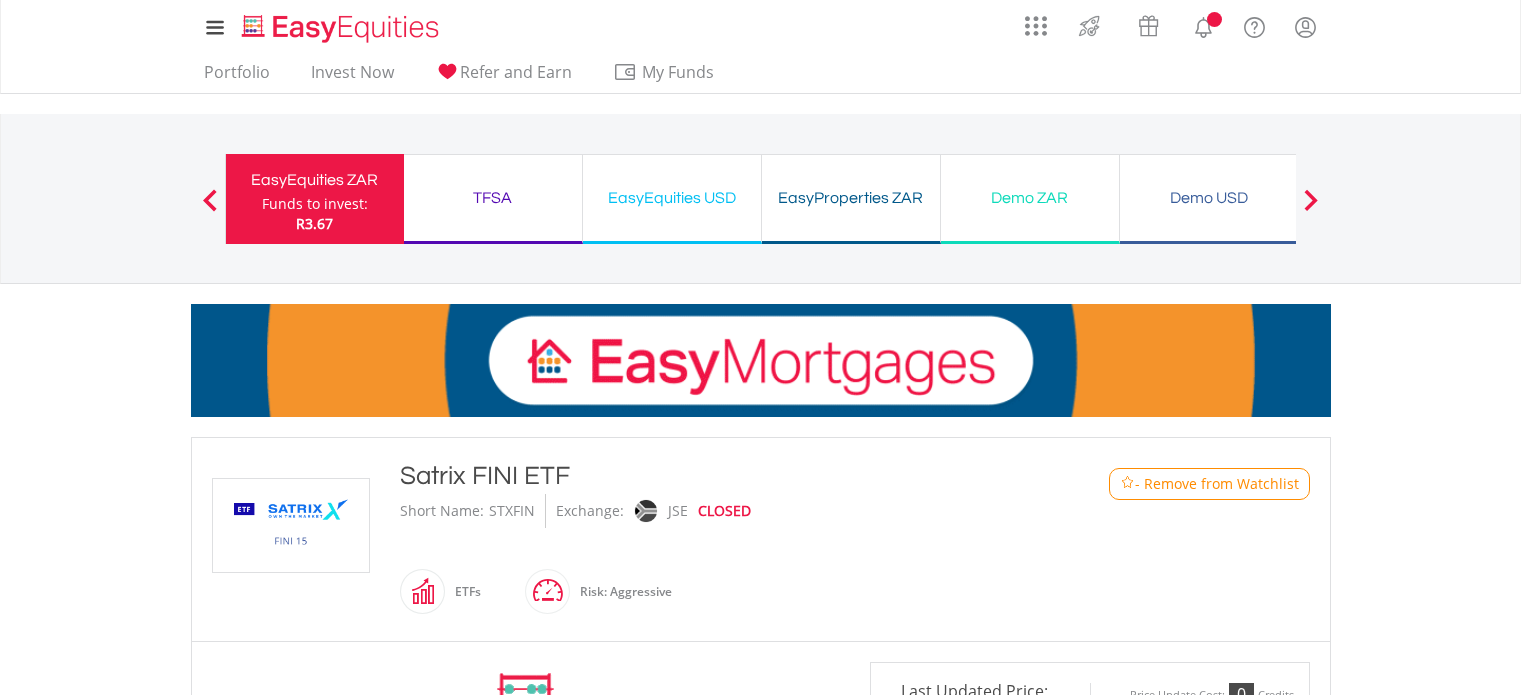 scroll, scrollTop: 0, scrollLeft: 0, axis: both 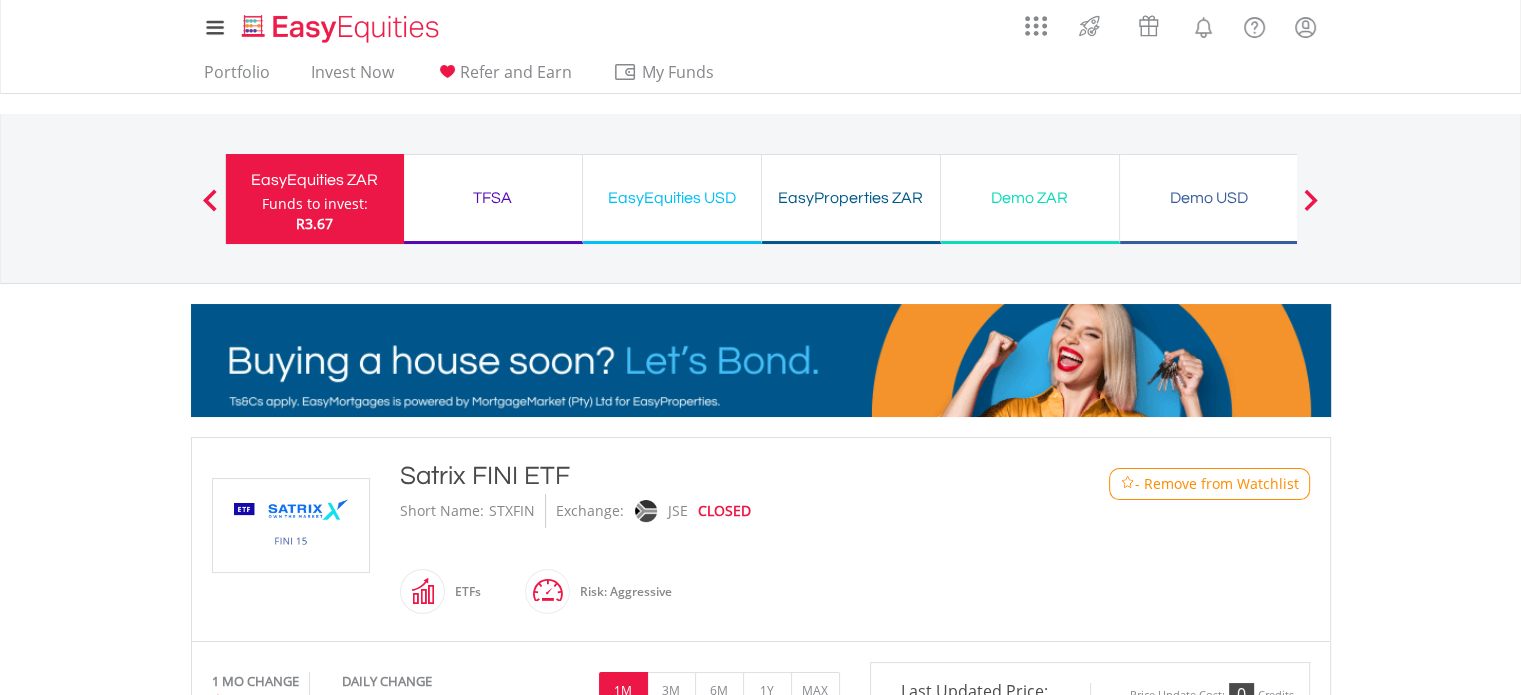 click at bounding box center (1127, 483) 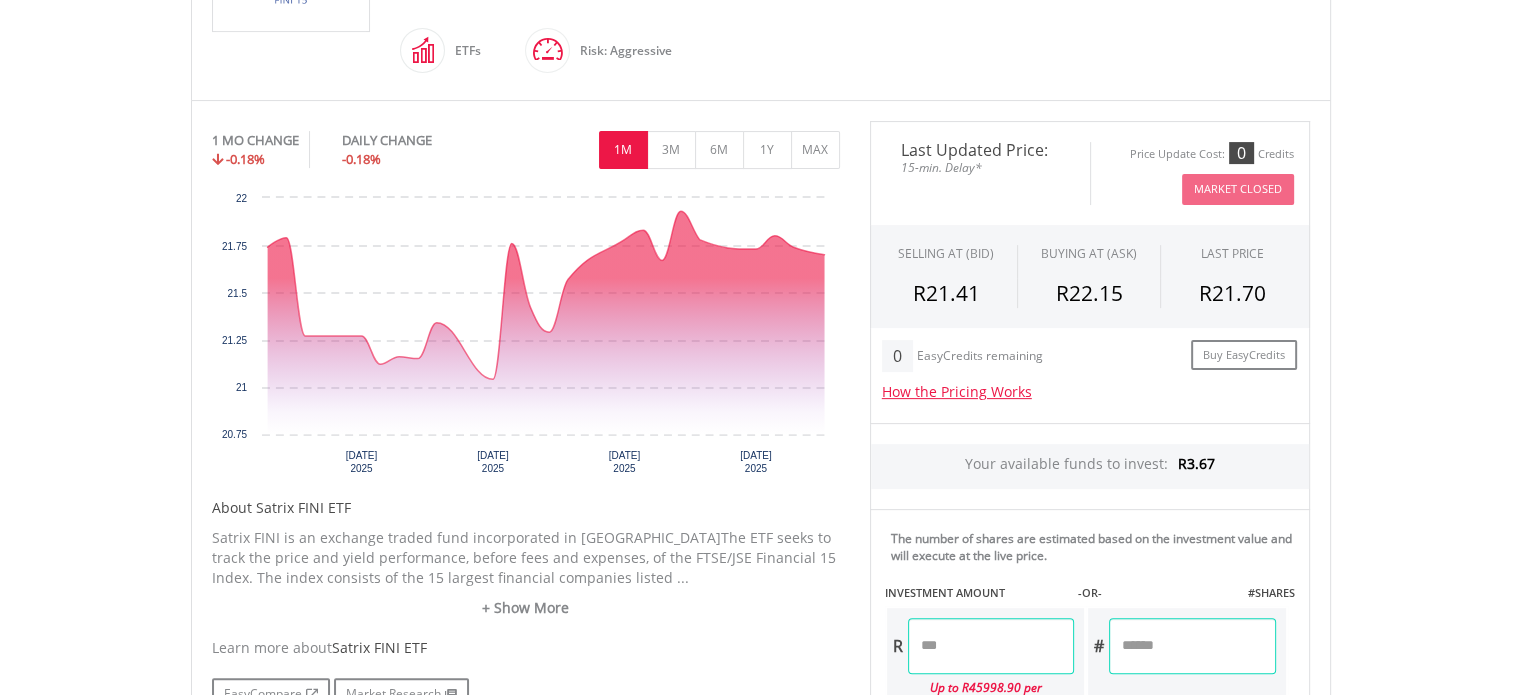 scroll, scrollTop: 536, scrollLeft: 0, axis: vertical 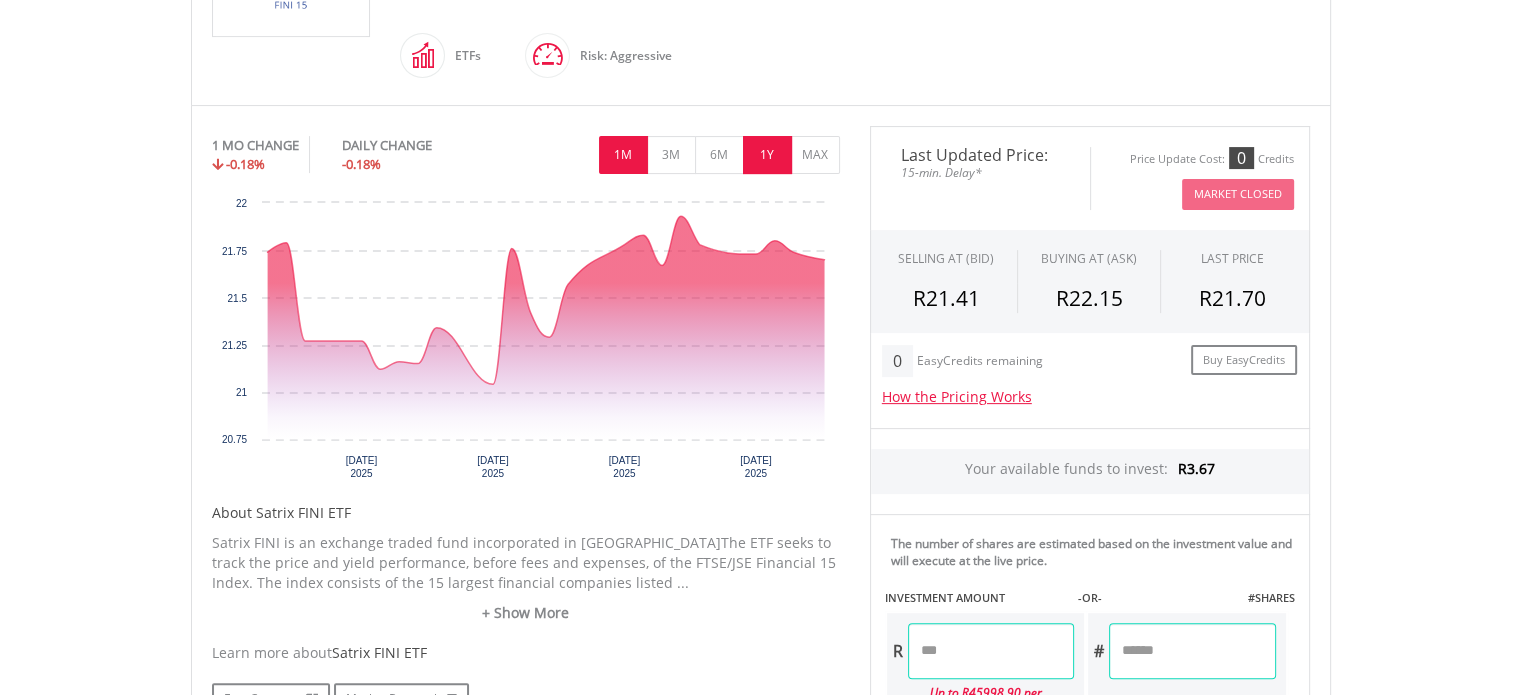 click on "1Y" at bounding box center (767, 155) 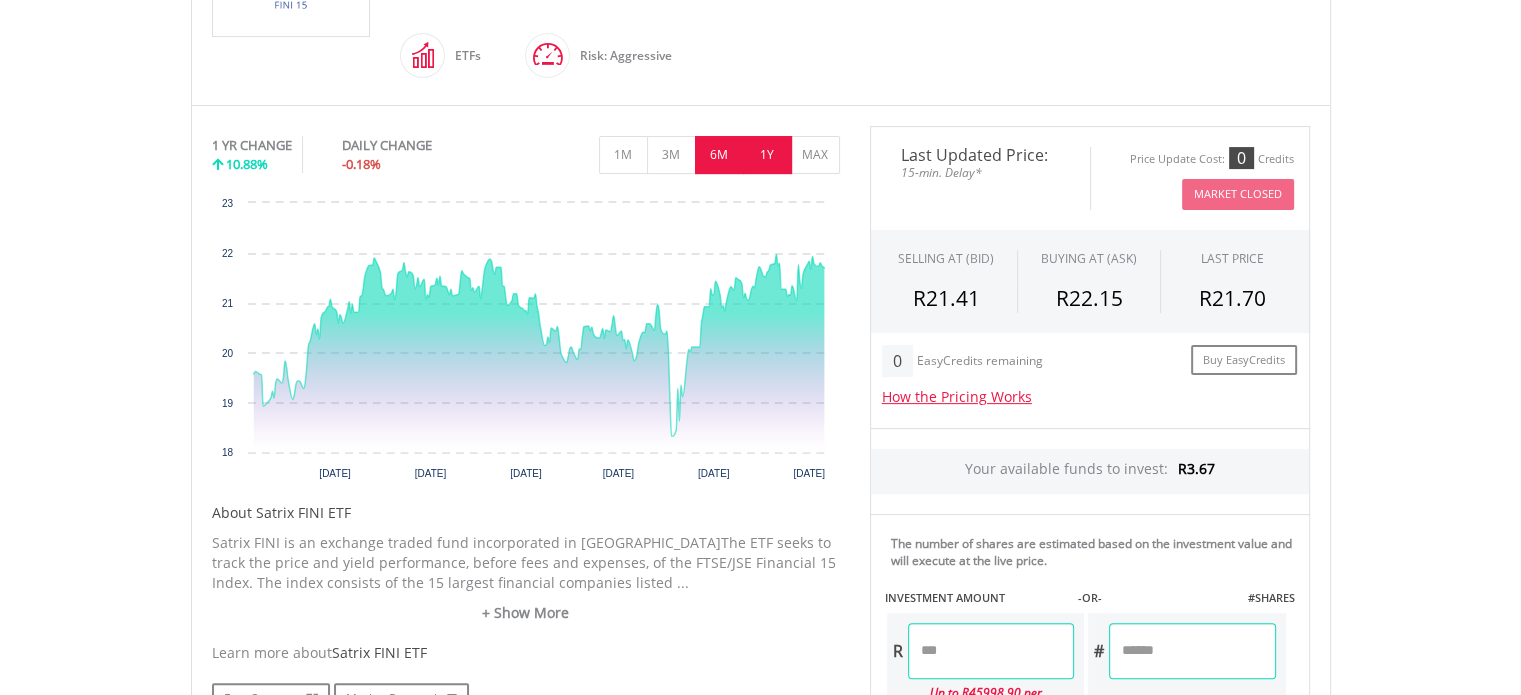 click on "6M" at bounding box center [719, 155] 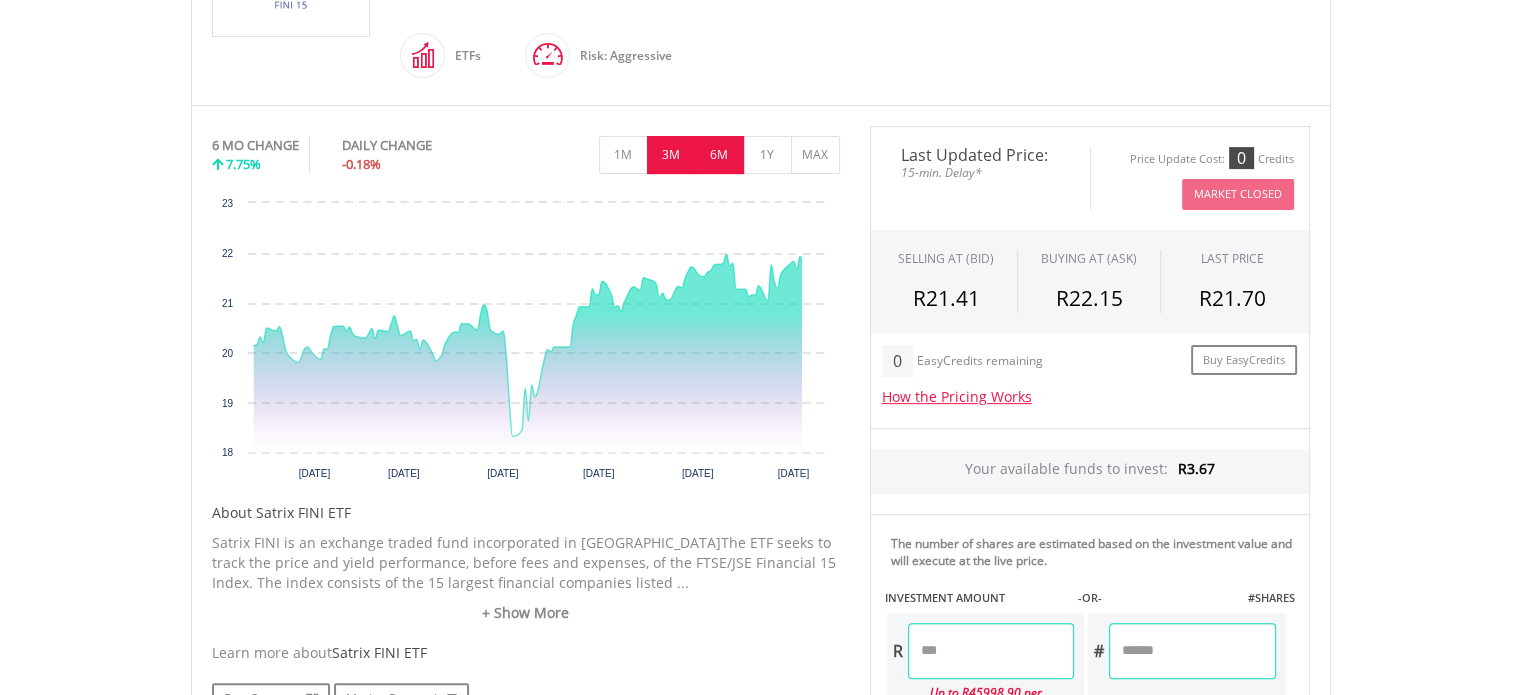 click on "3M" at bounding box center [671, 155] 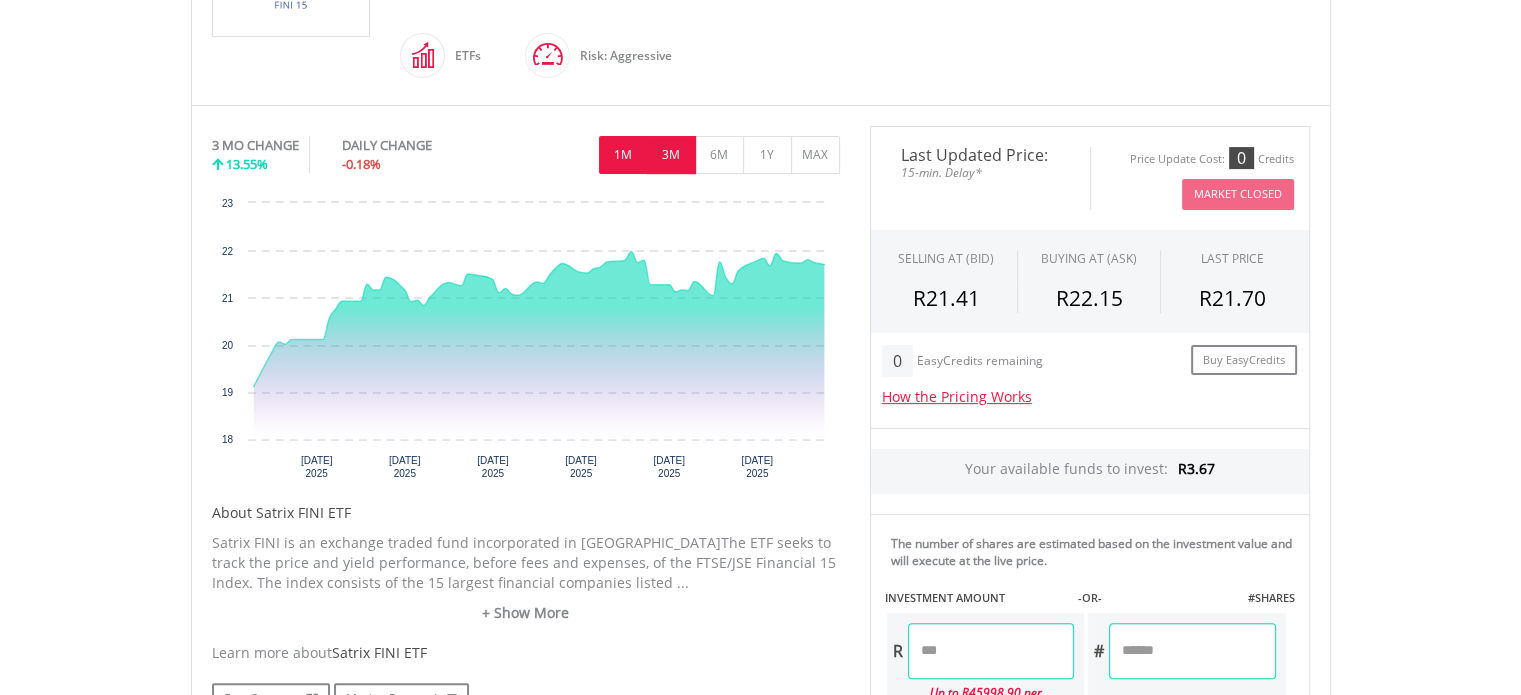 click on "1M" at bounding box center [623, 155] 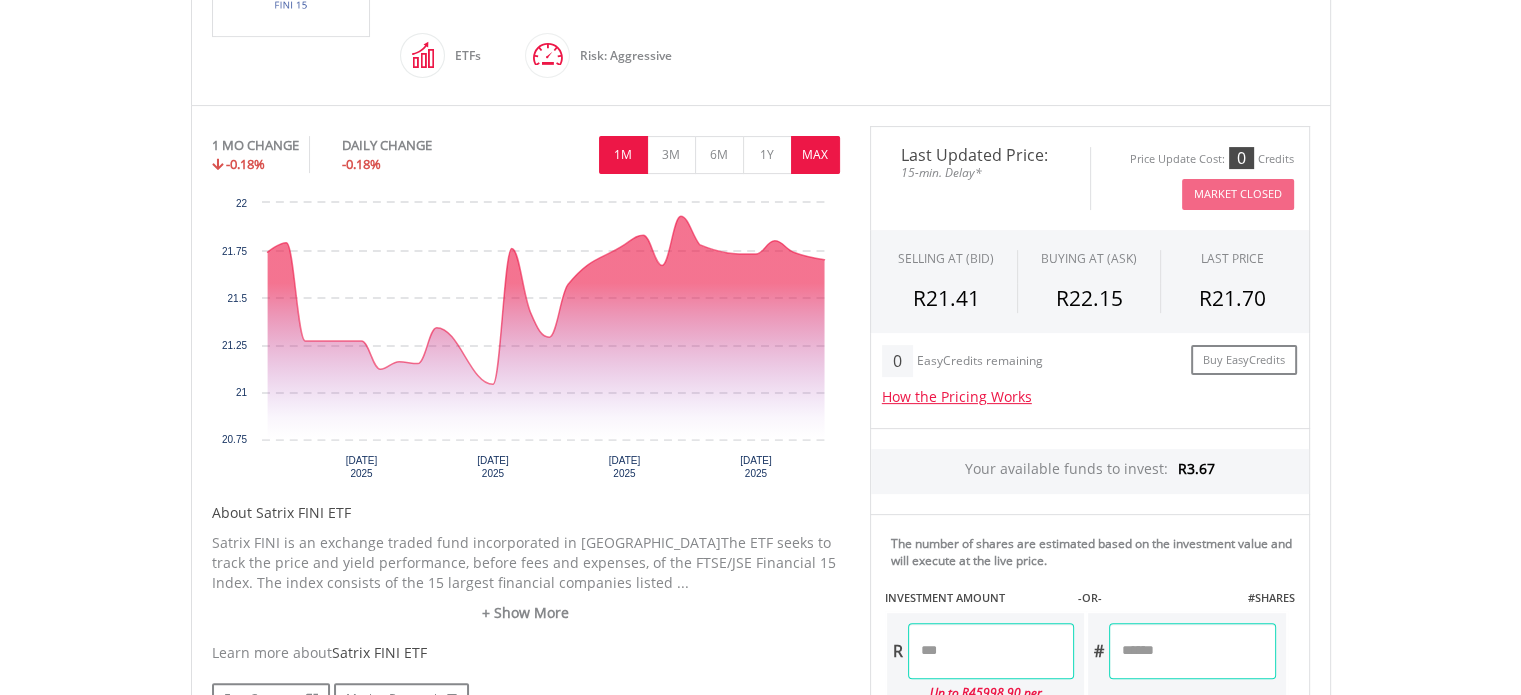 click on "MAX" at bounding box center (815, 155) 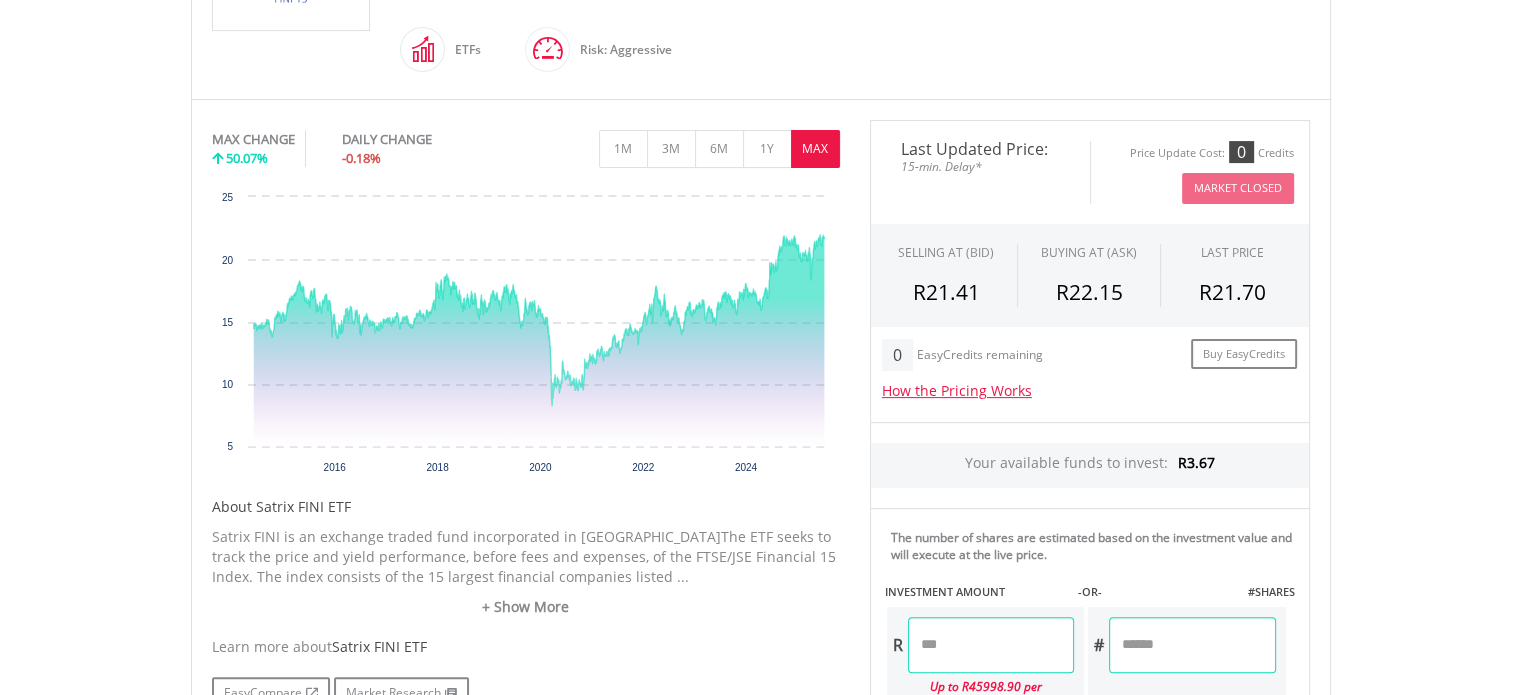 scroll, scrollTop: 544, scrollLeft: 0, axis: vertical 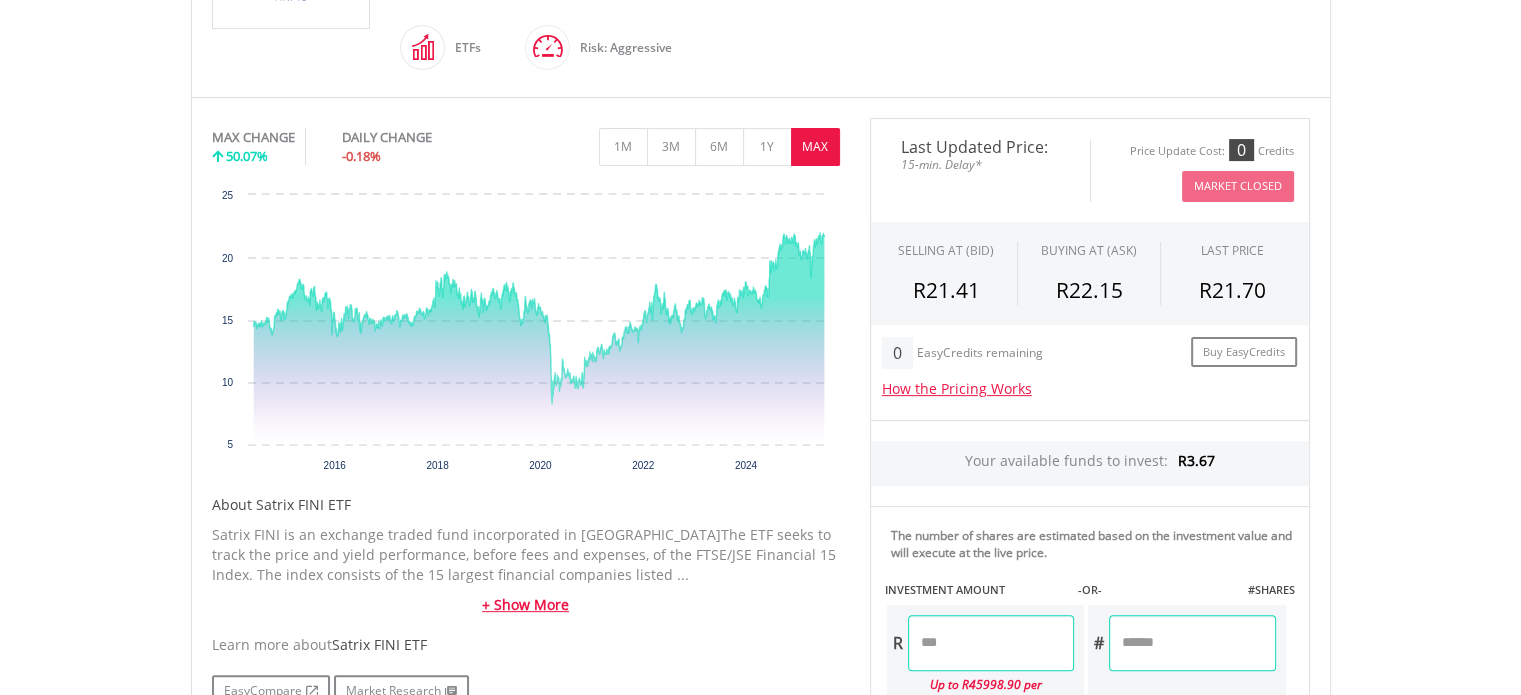 click on "+ Show More" at bounding box center [526, 605] 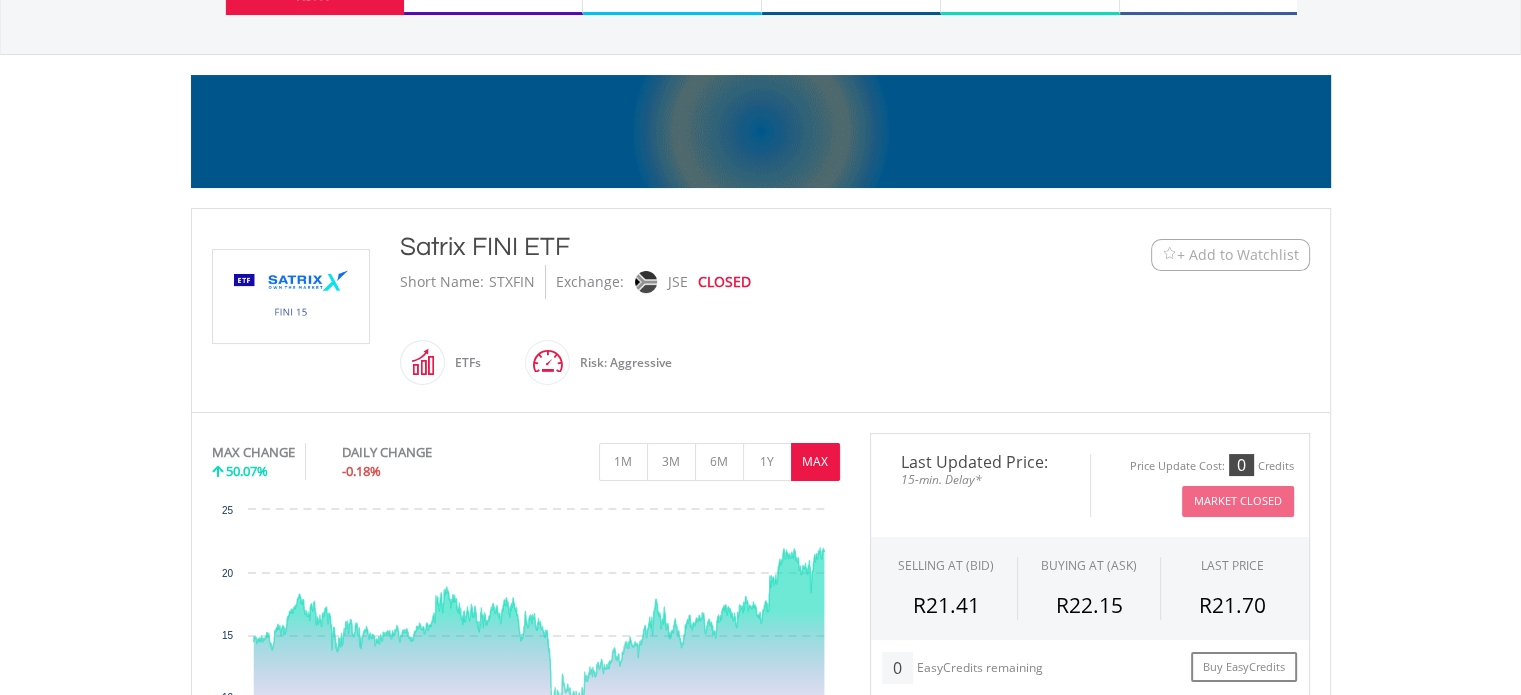 scroll, scrollTop: 216, scrollLeft: 0, axis: vertical 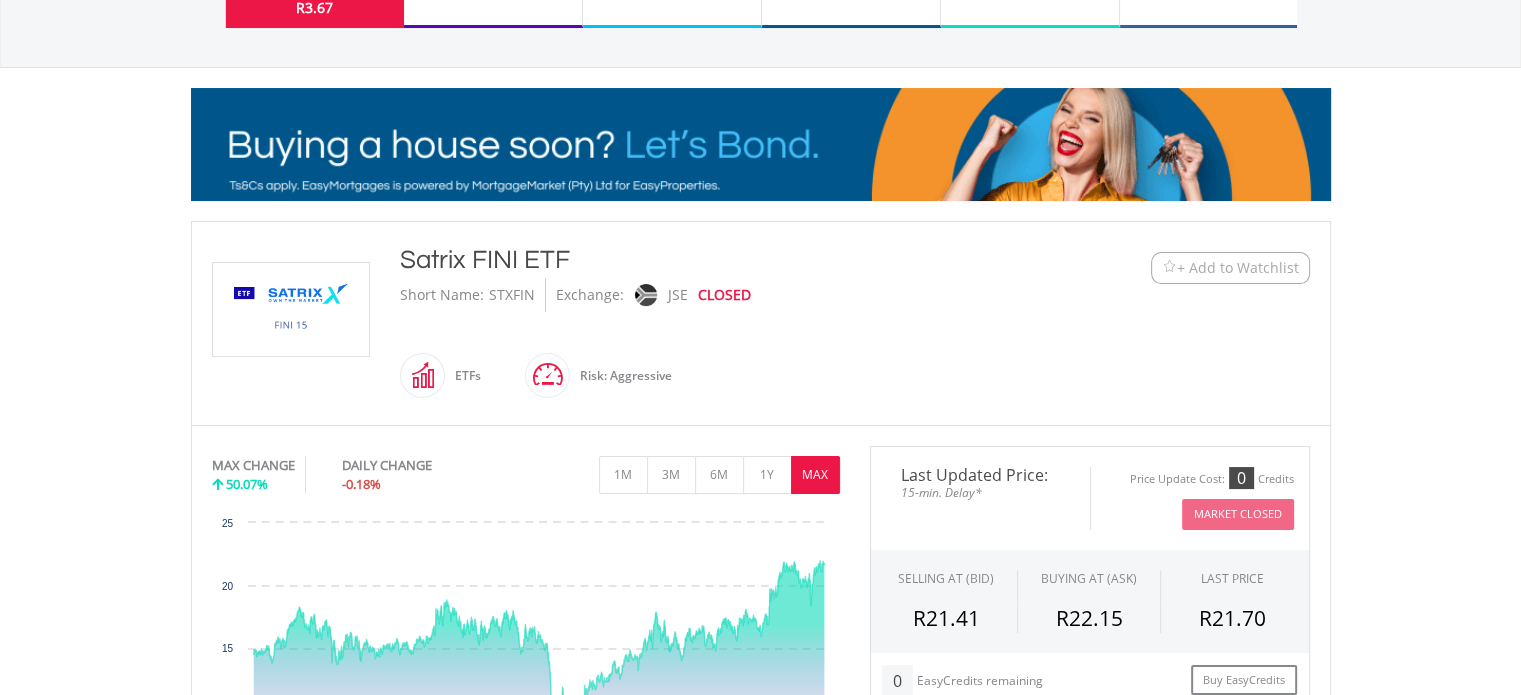click at bounding box center (1169, 267) 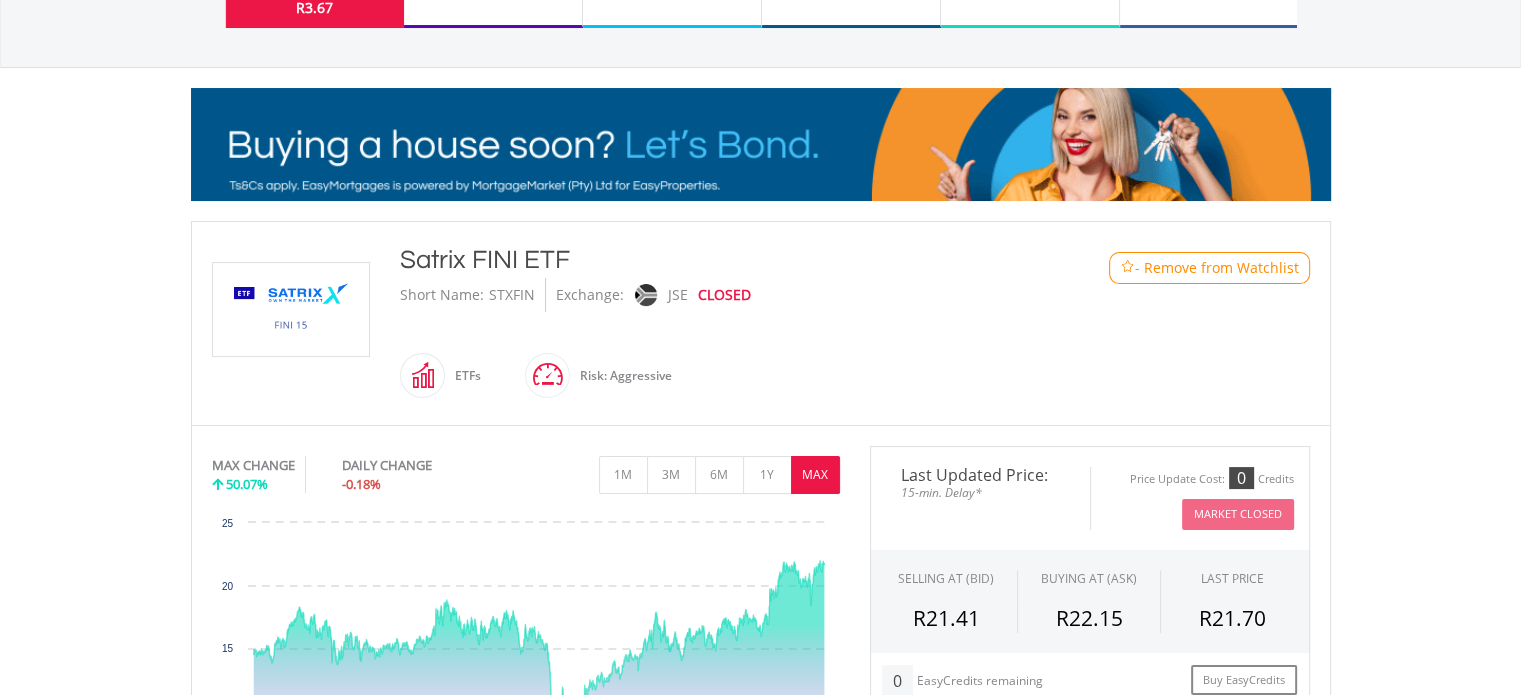 click on "- Remove from Watchlist" at bounding box center [1217, 268] 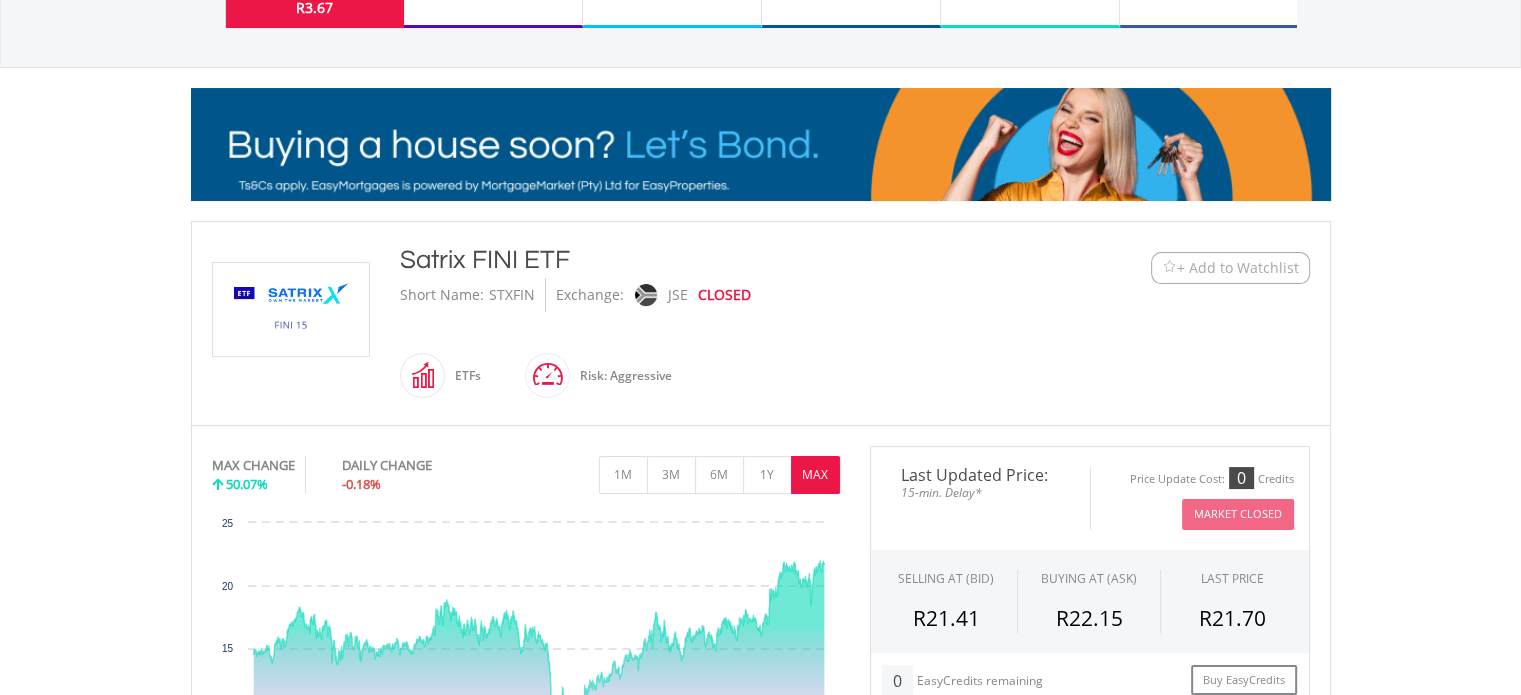 scroll, scrollTop: 0, scrollLeft: 0, axis: both 